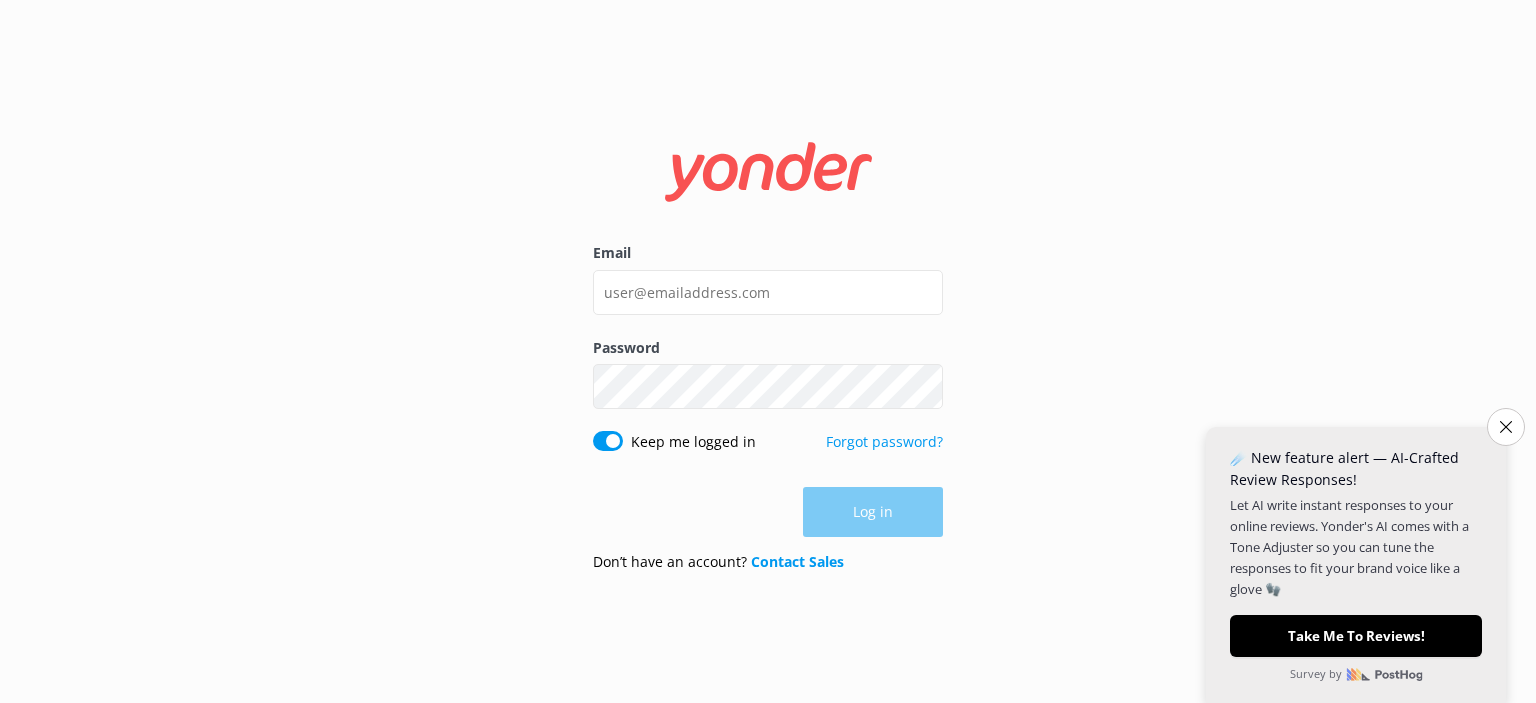 scroll, scrollTop: 0, scrollLeft: 0, axis: both 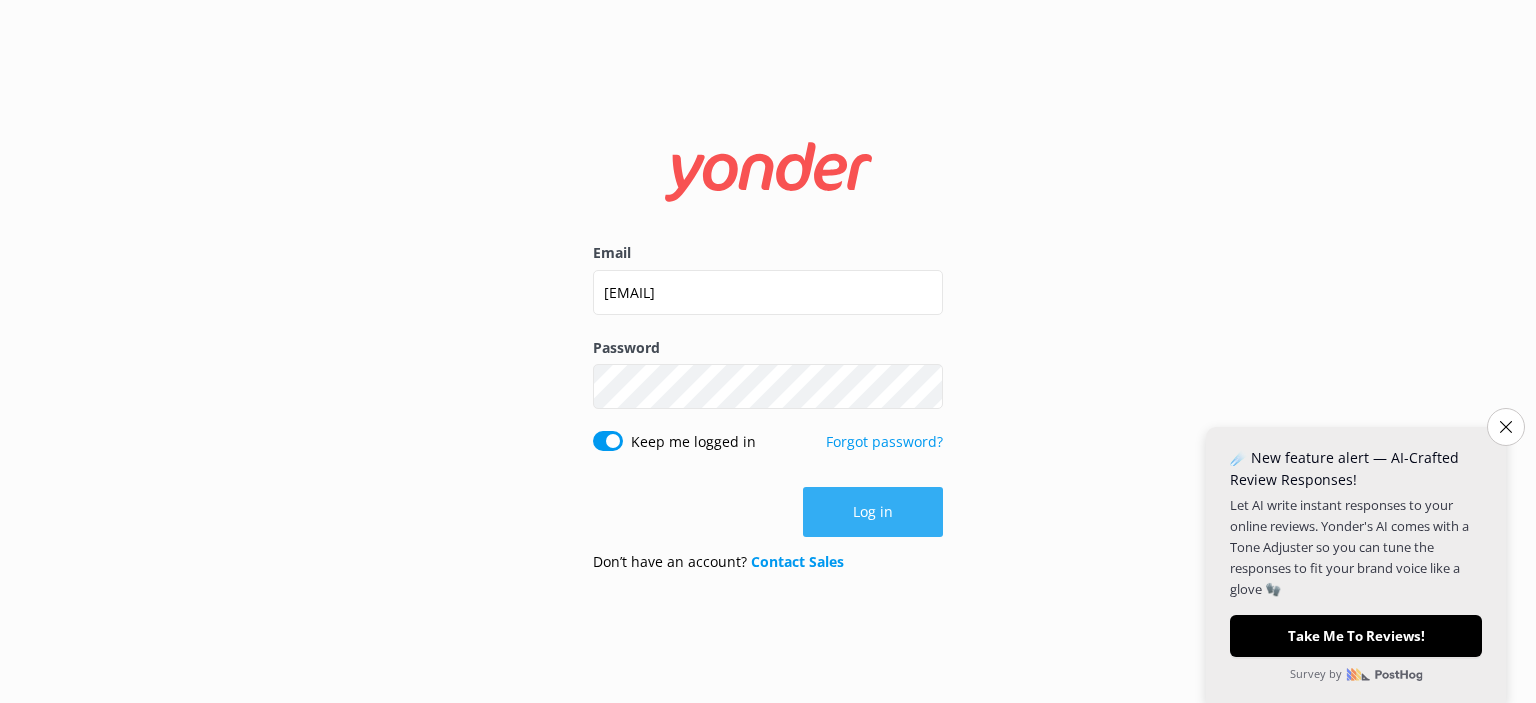 type on "[EMAIL]" 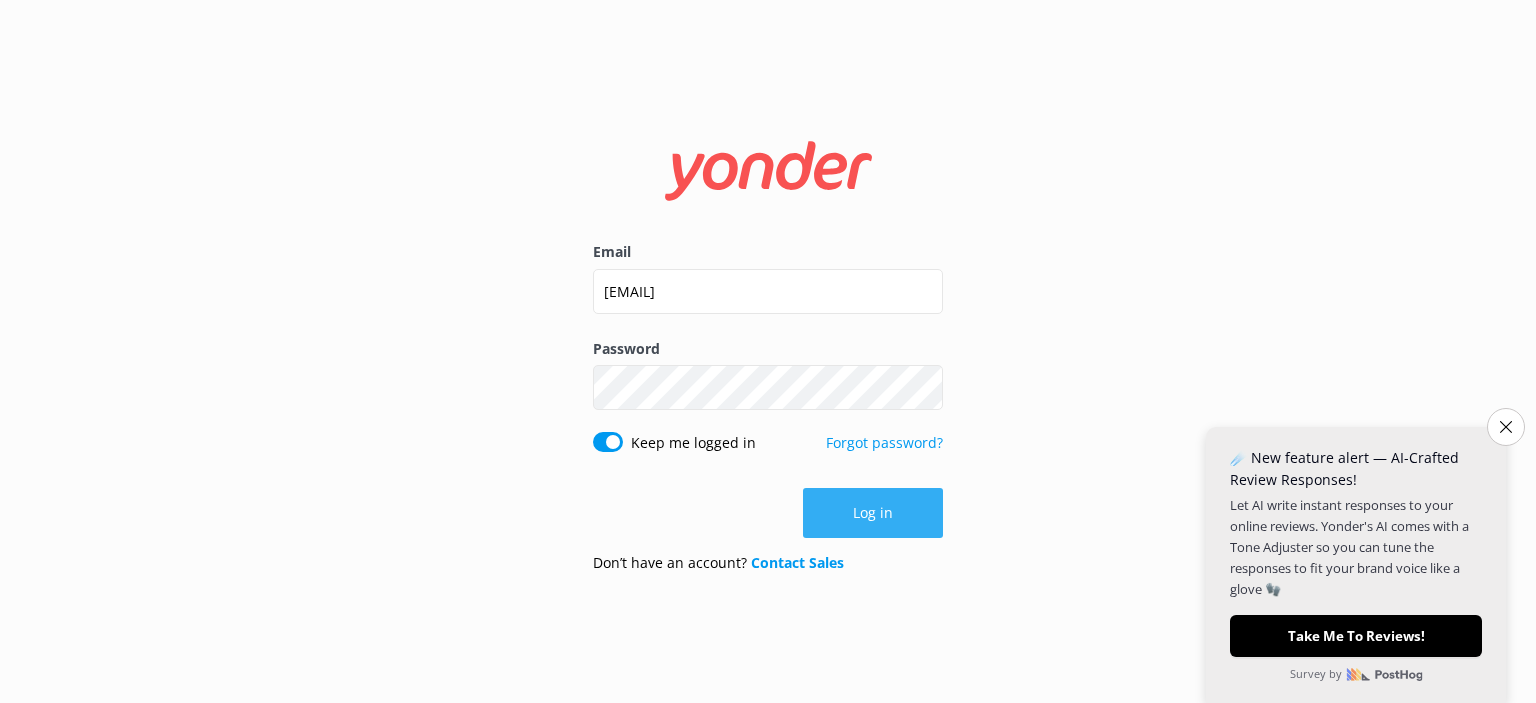 click on "Log in" at bounding box center (873, 513) 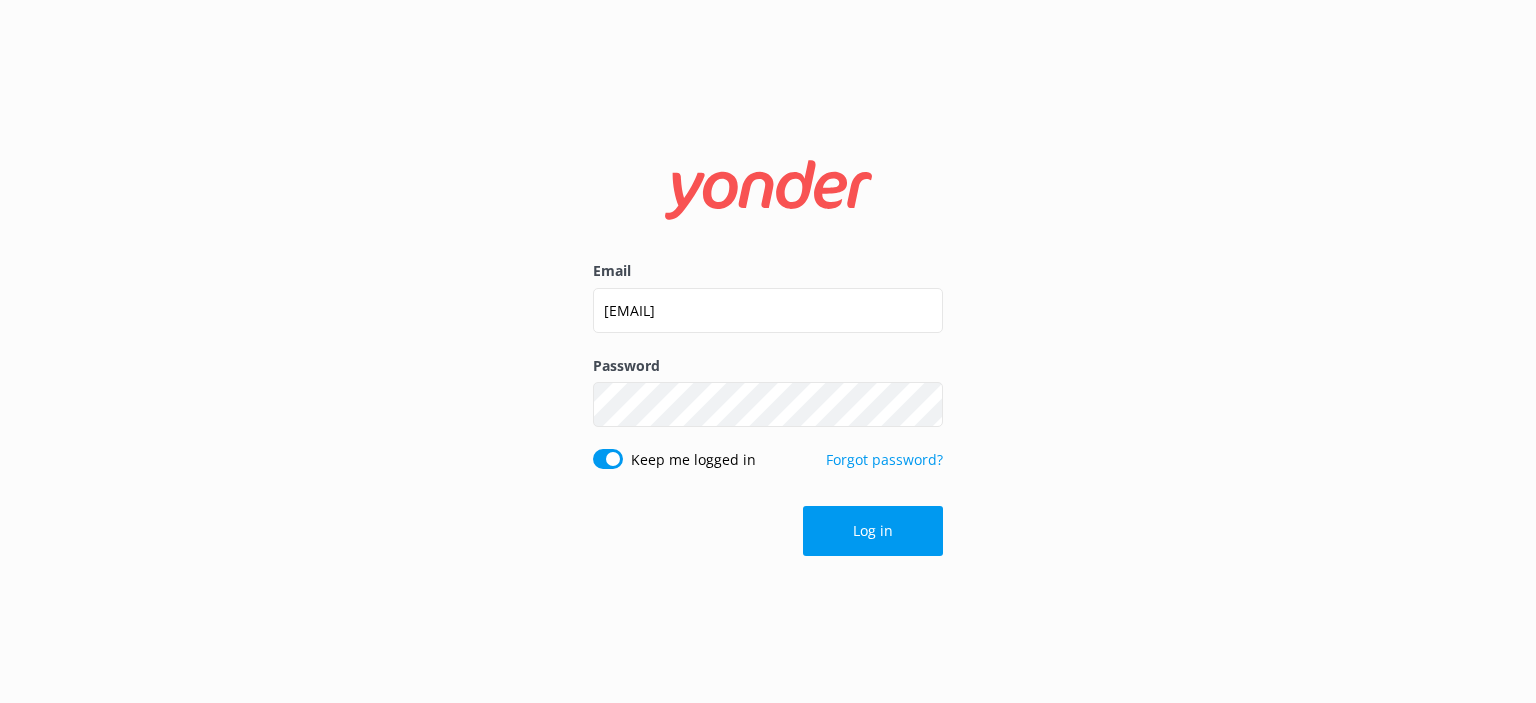 scroll, scrollTop: 0, scrollLeft: 0, axis: both 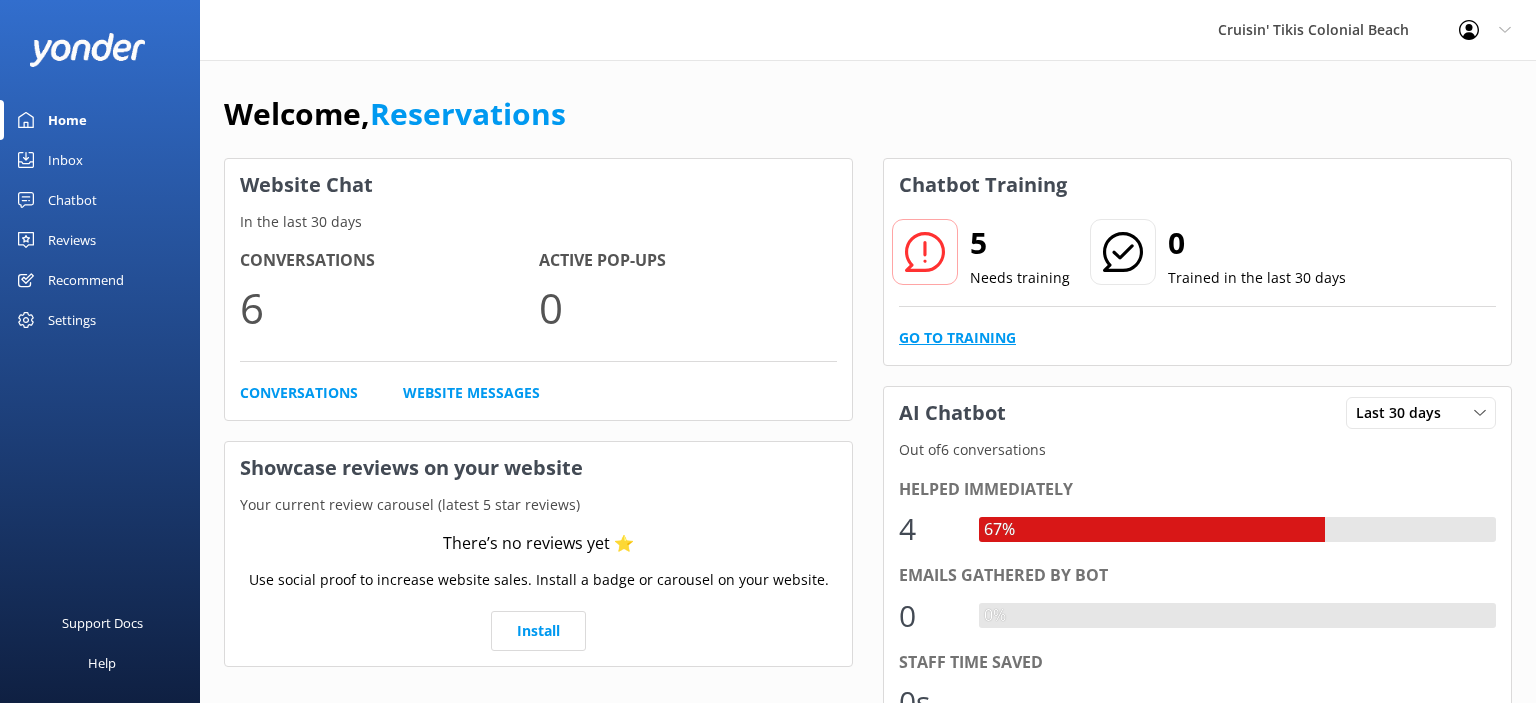 click on "Go to Training" at bounding box center [957, 338] 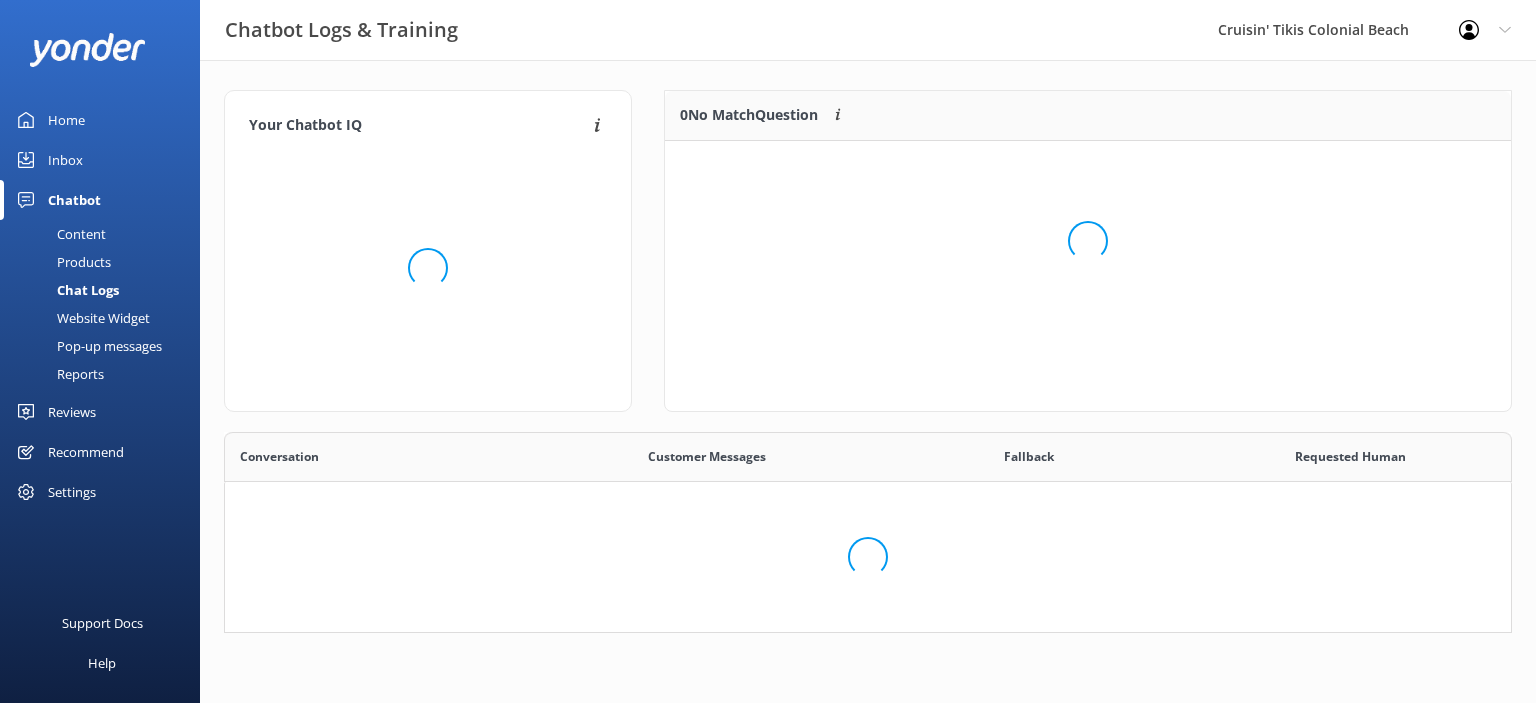 scroll, scrollTop: 0, scrollLeft: 0, axis: both 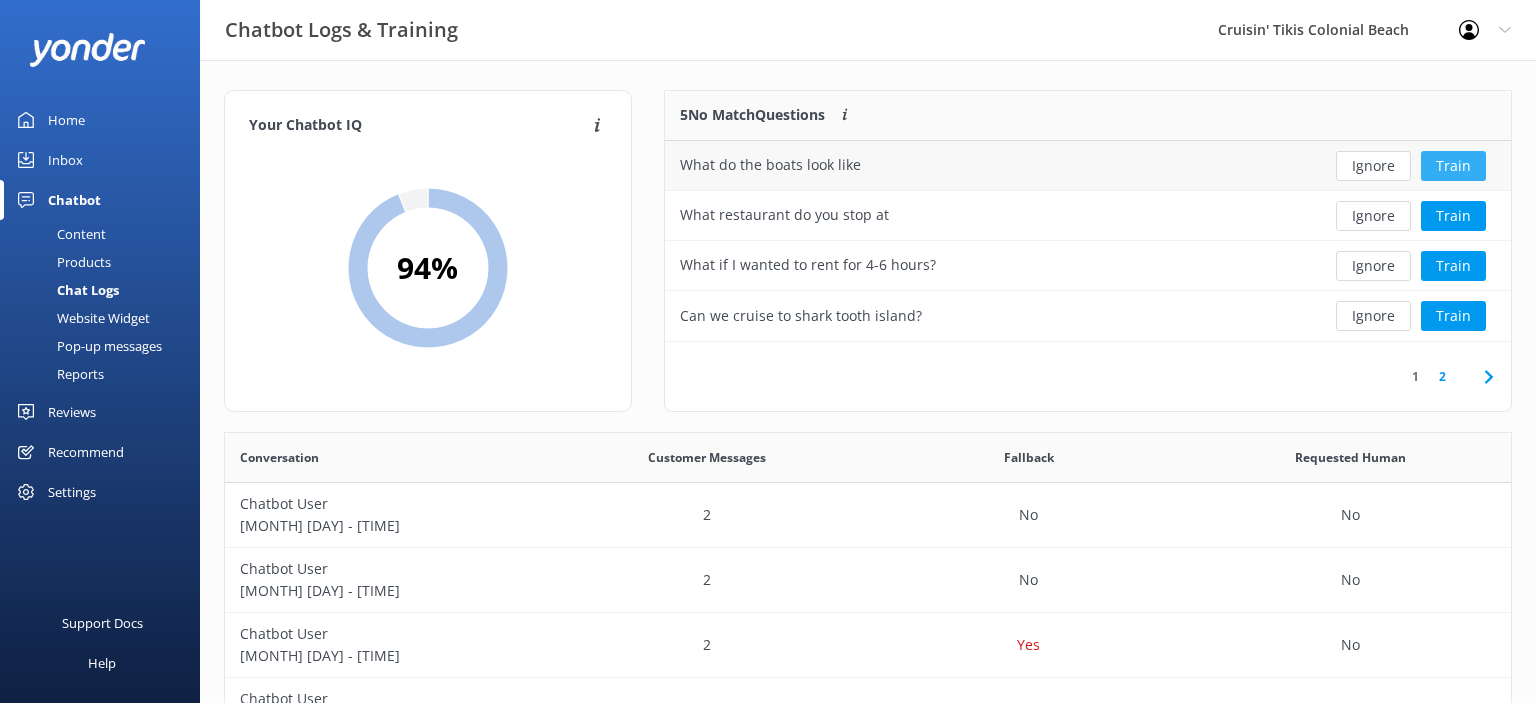 click on "Train" at bounding box center (1453, 166) 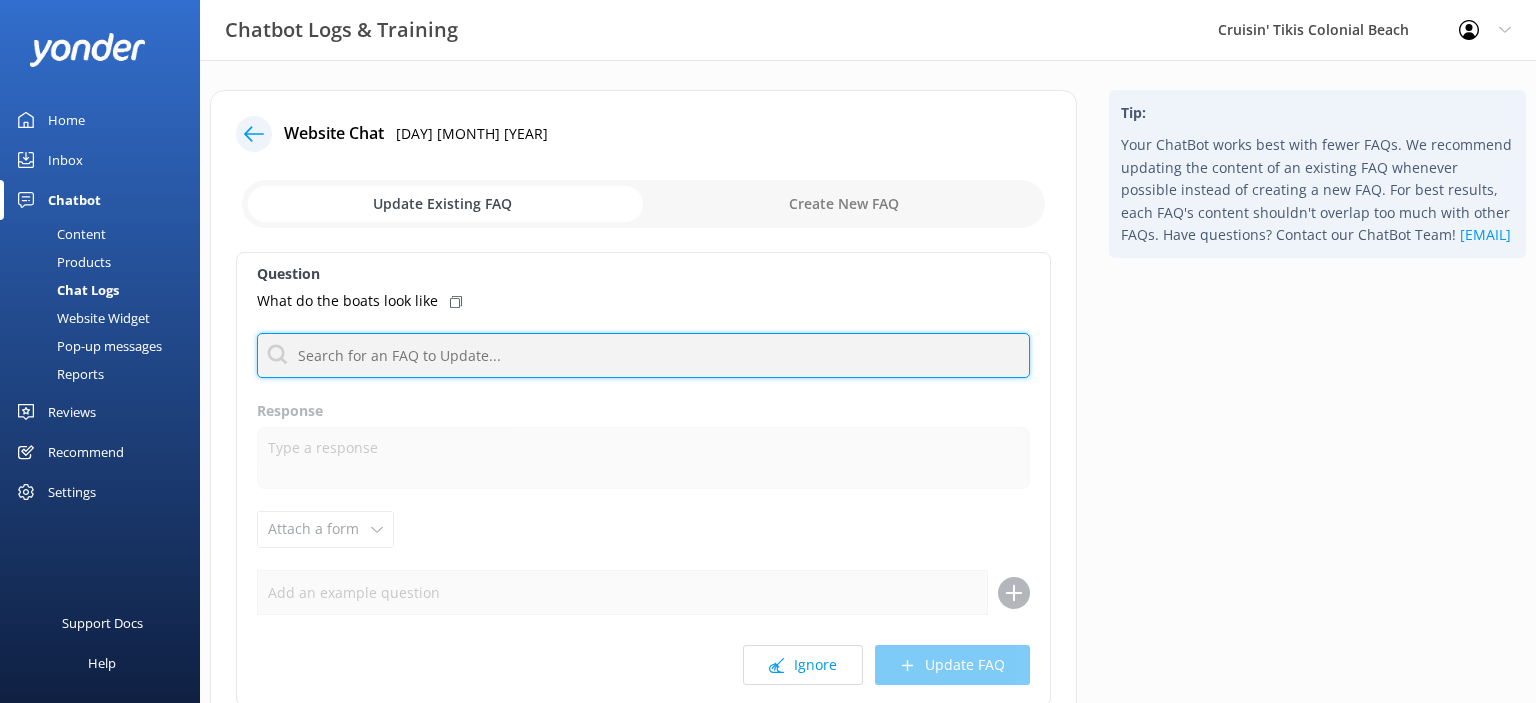 click at bounding box center (643, 355) 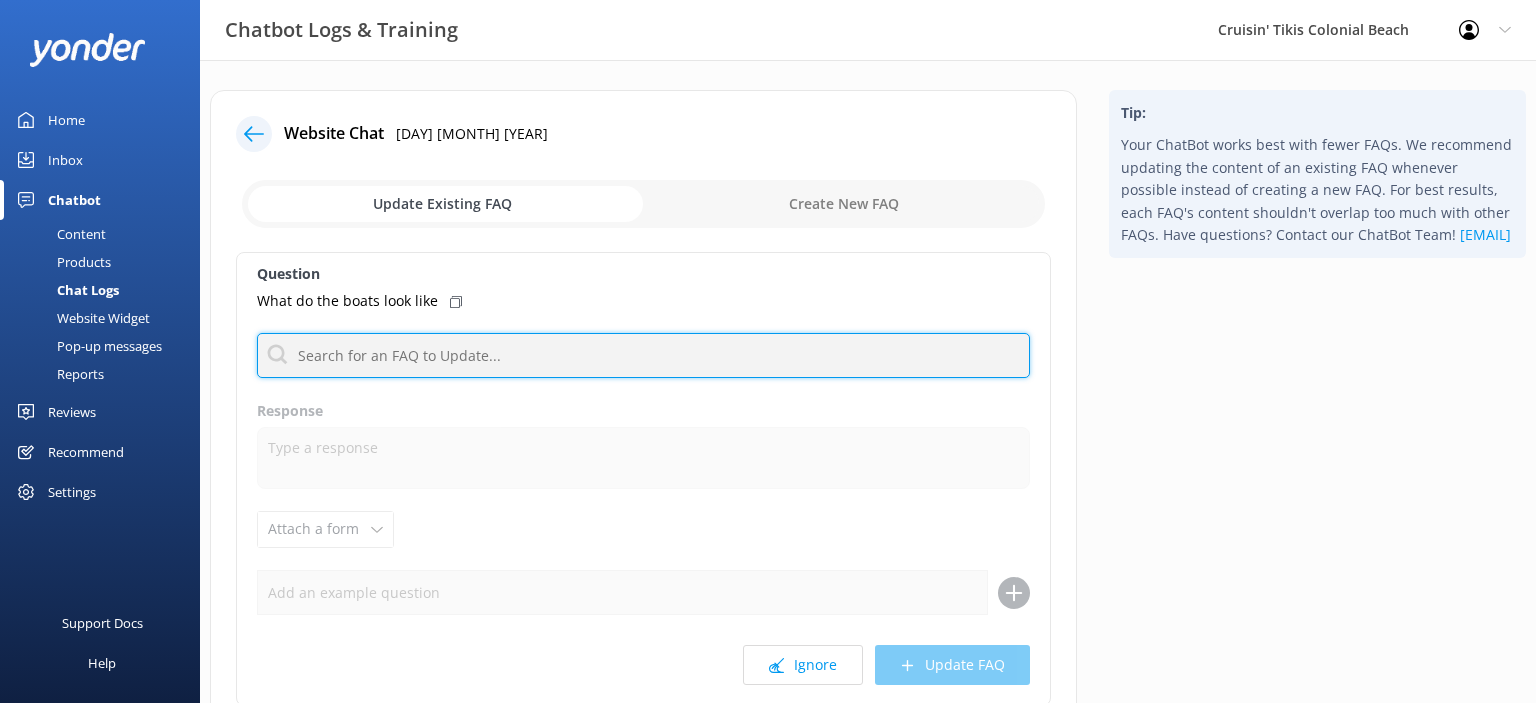 click at bounding box center (643, 355) 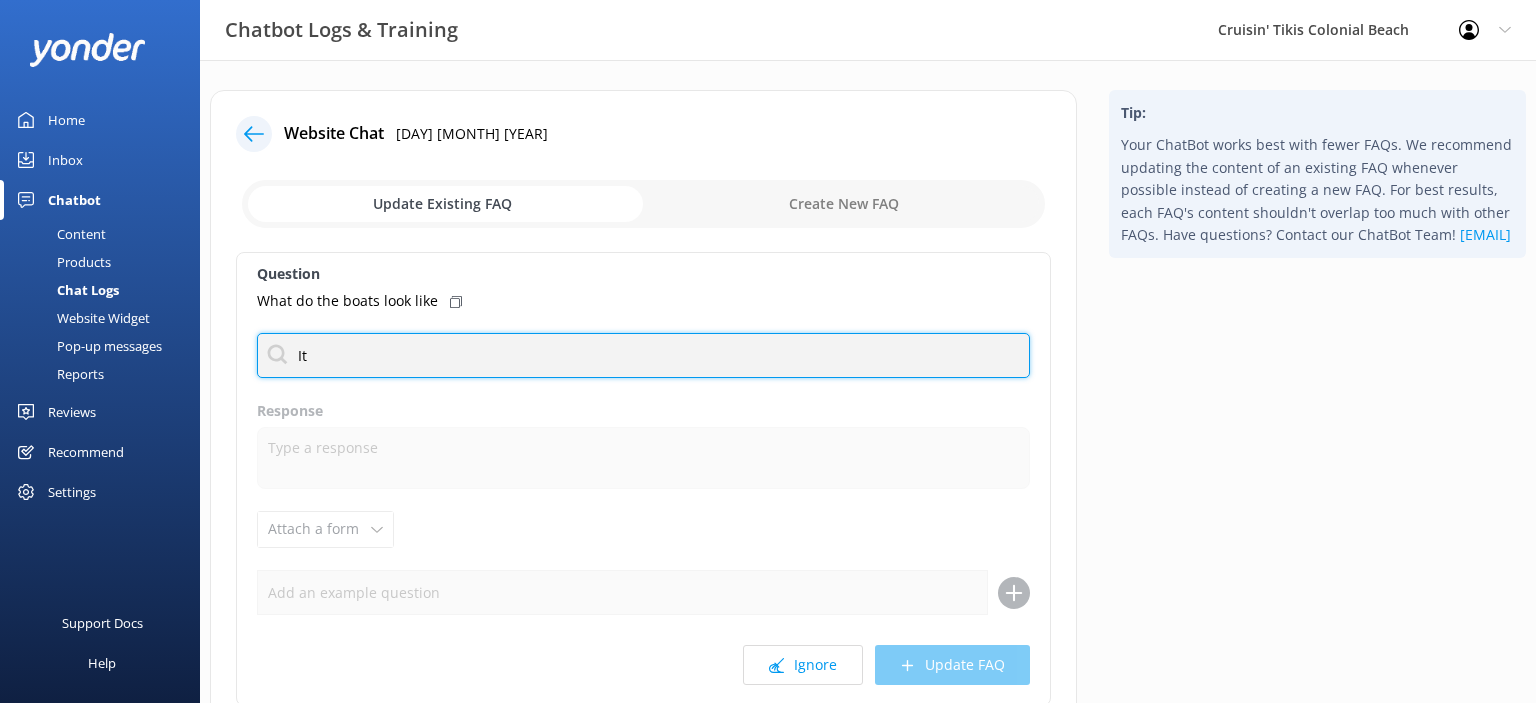 type on "I" 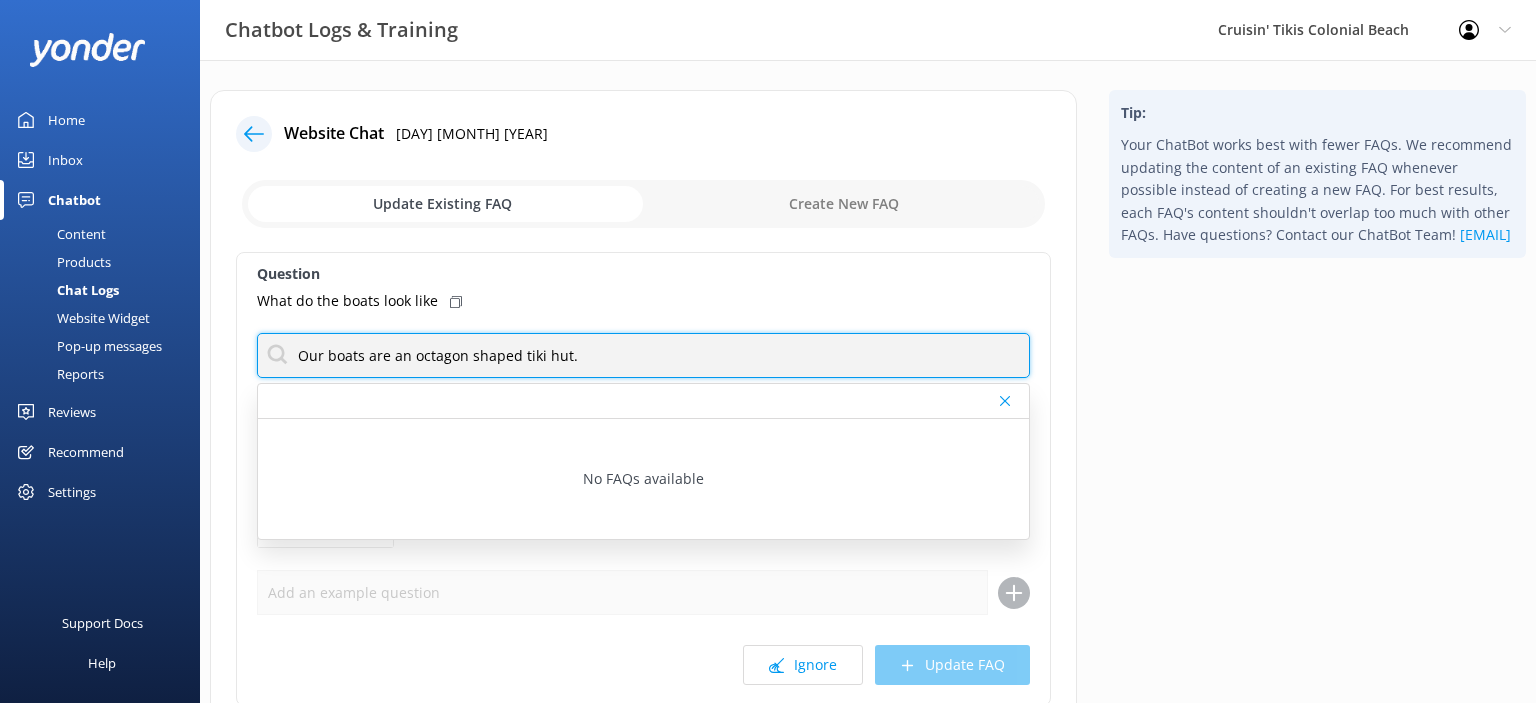 type on "Our boats are an octagon shaped tiki hut." 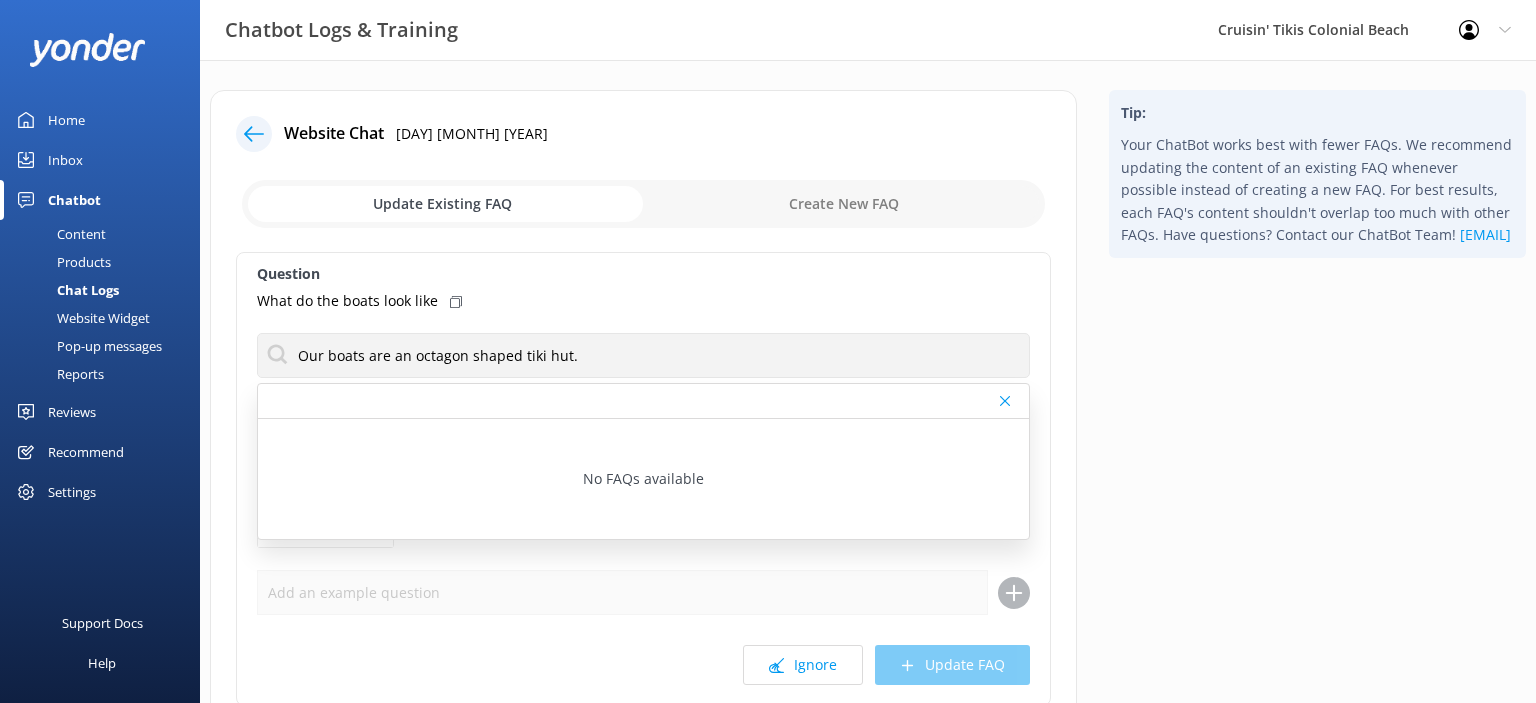 click on "Question" at bounding box center (643, 274) 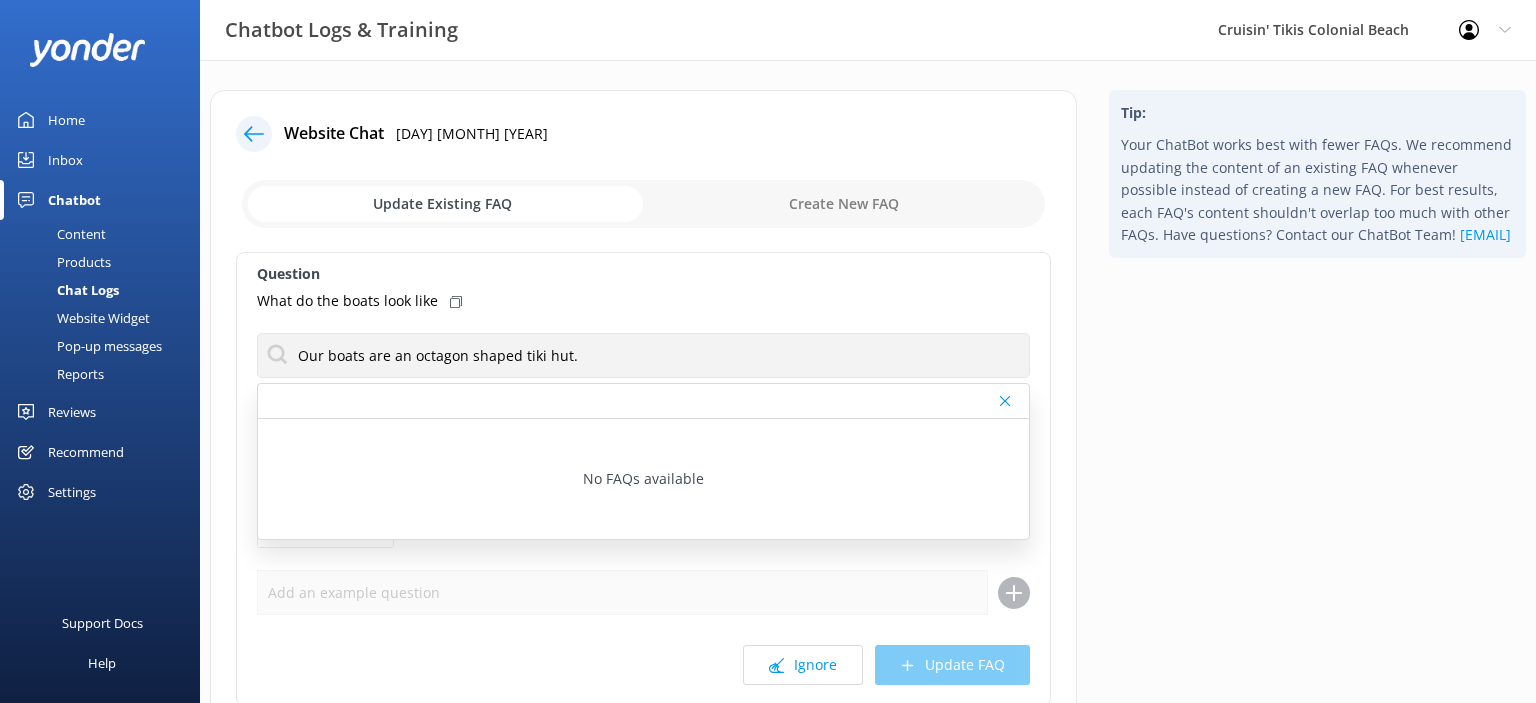 click on "Ignore Update FAQ" at bounding box center (643, 665) 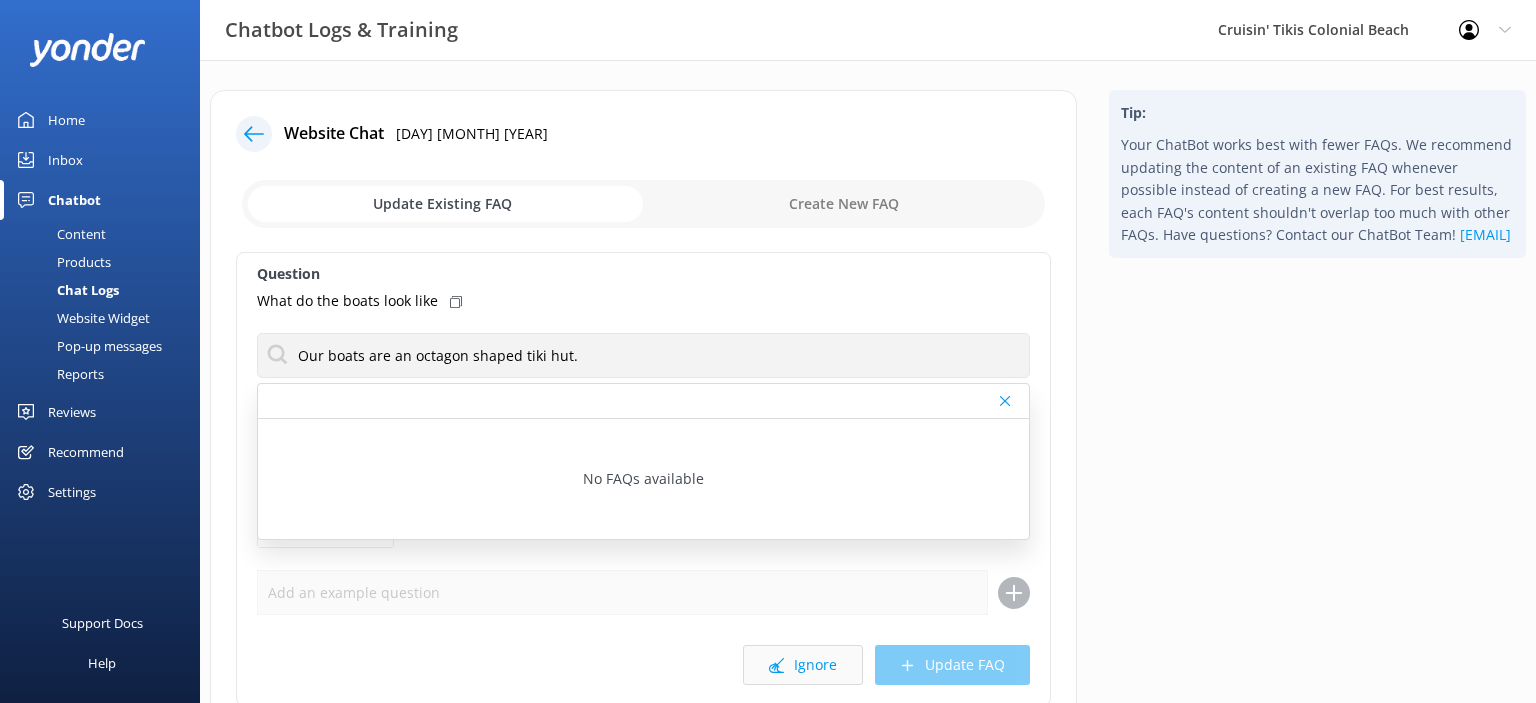 click on "Ignore" at bounding box center [803, 665] 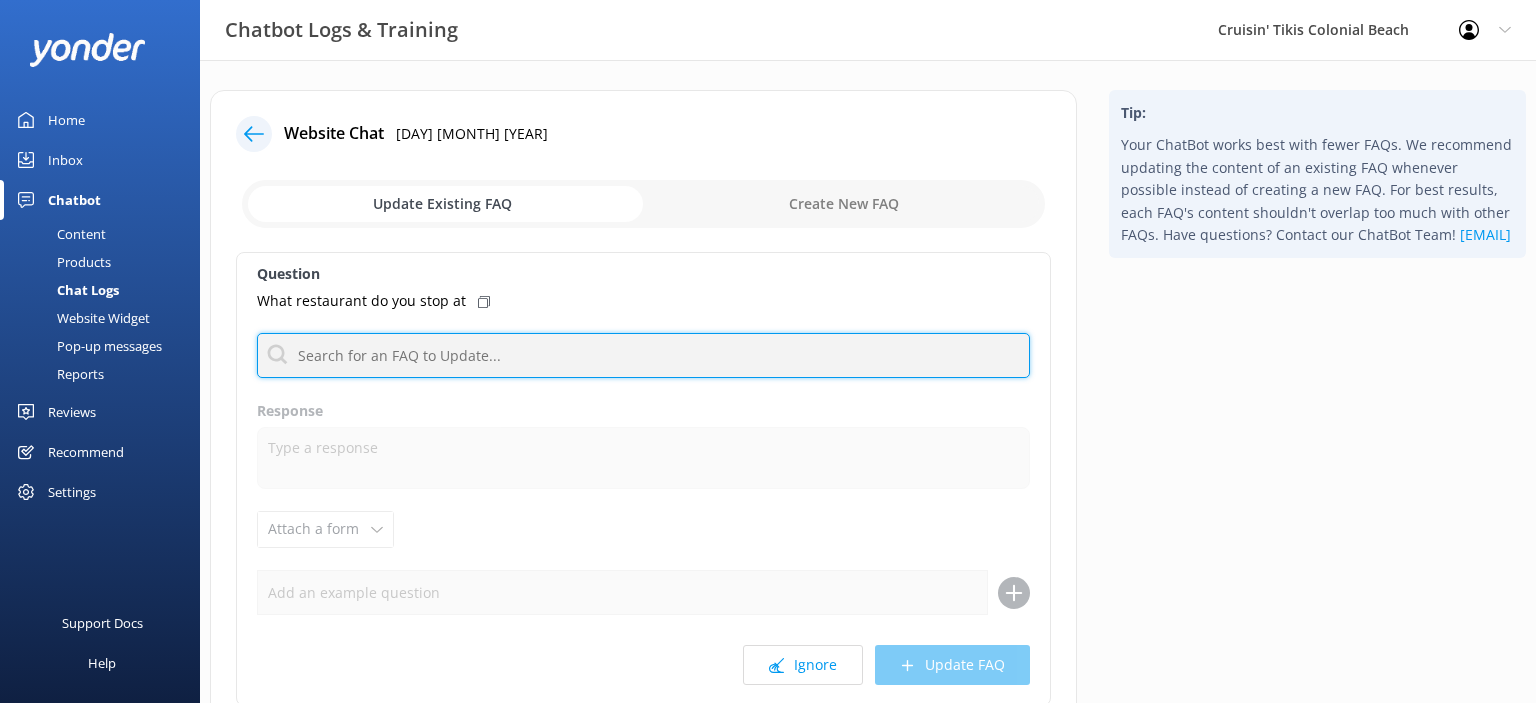 click at bounding box center [643, 355] 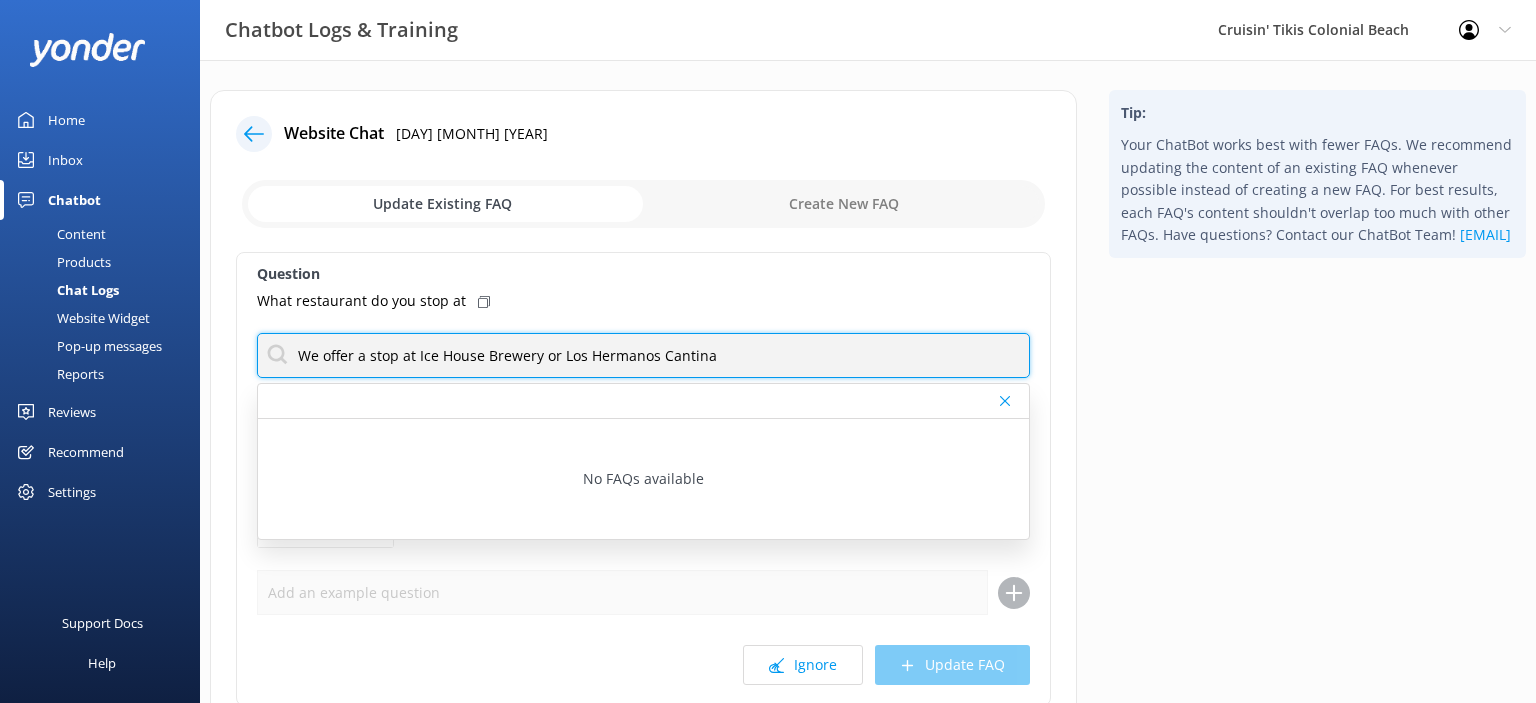 type on "We offer a stop at Ice House Brewery or Los Hermanos Cantina" 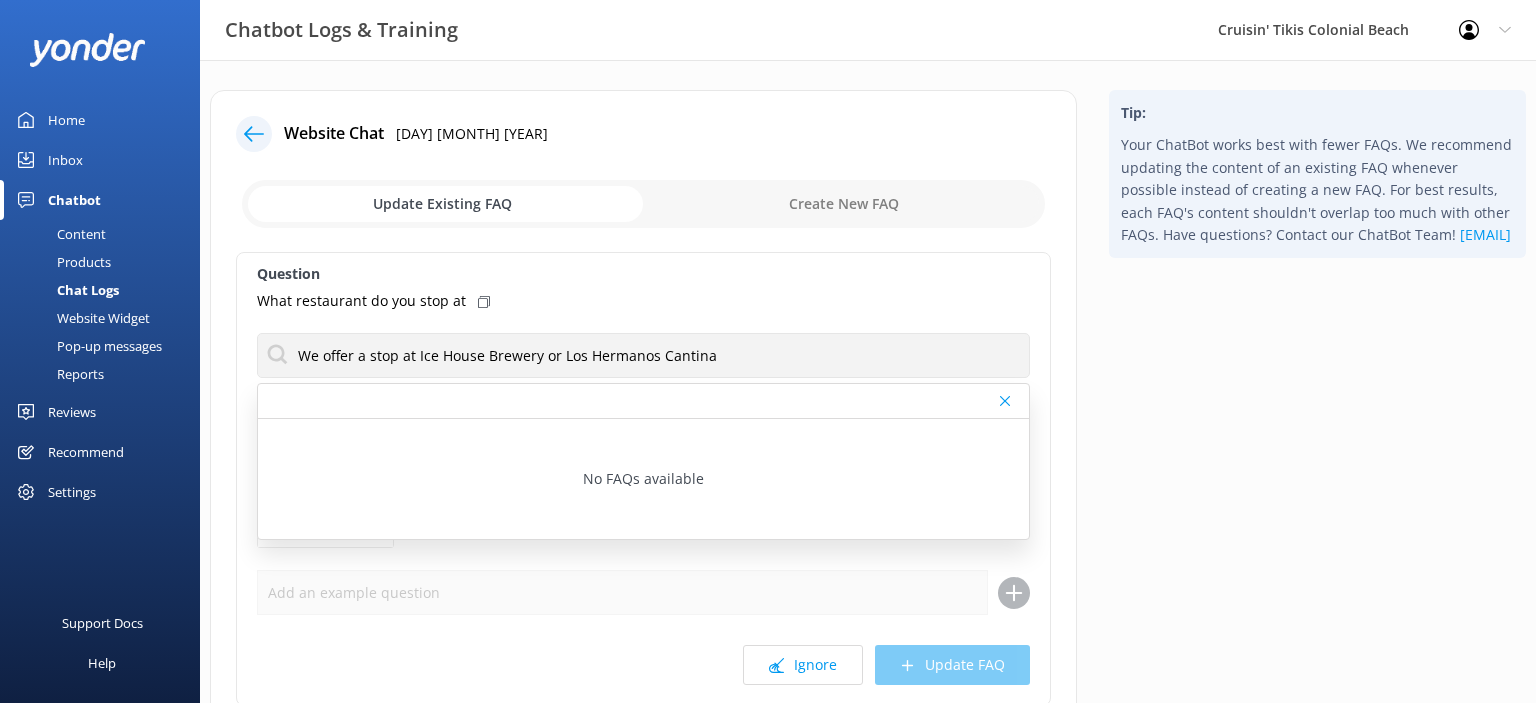 click 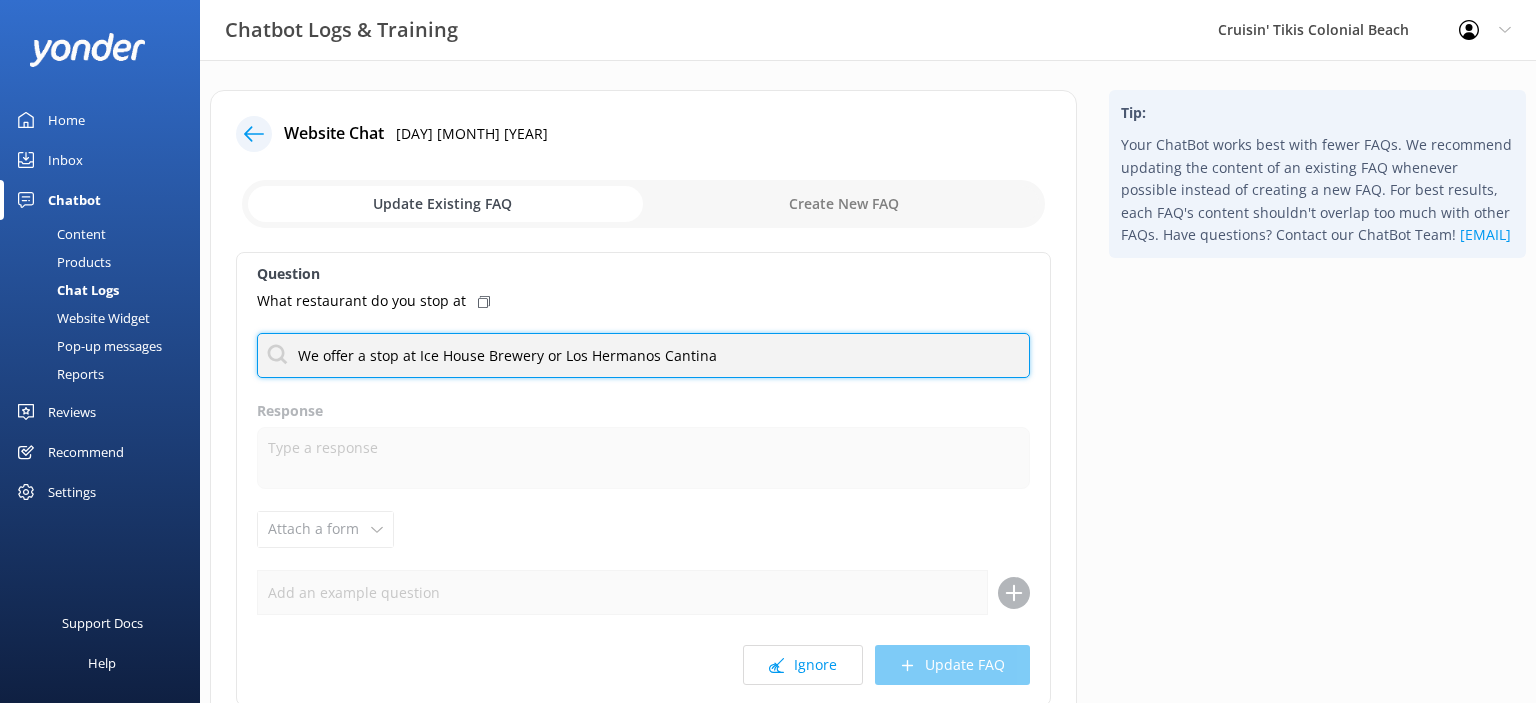 drag, startPoint x: 734, startPoint y: 347, endPoint x: 230, endPoint y: 278, distance: 508.7013 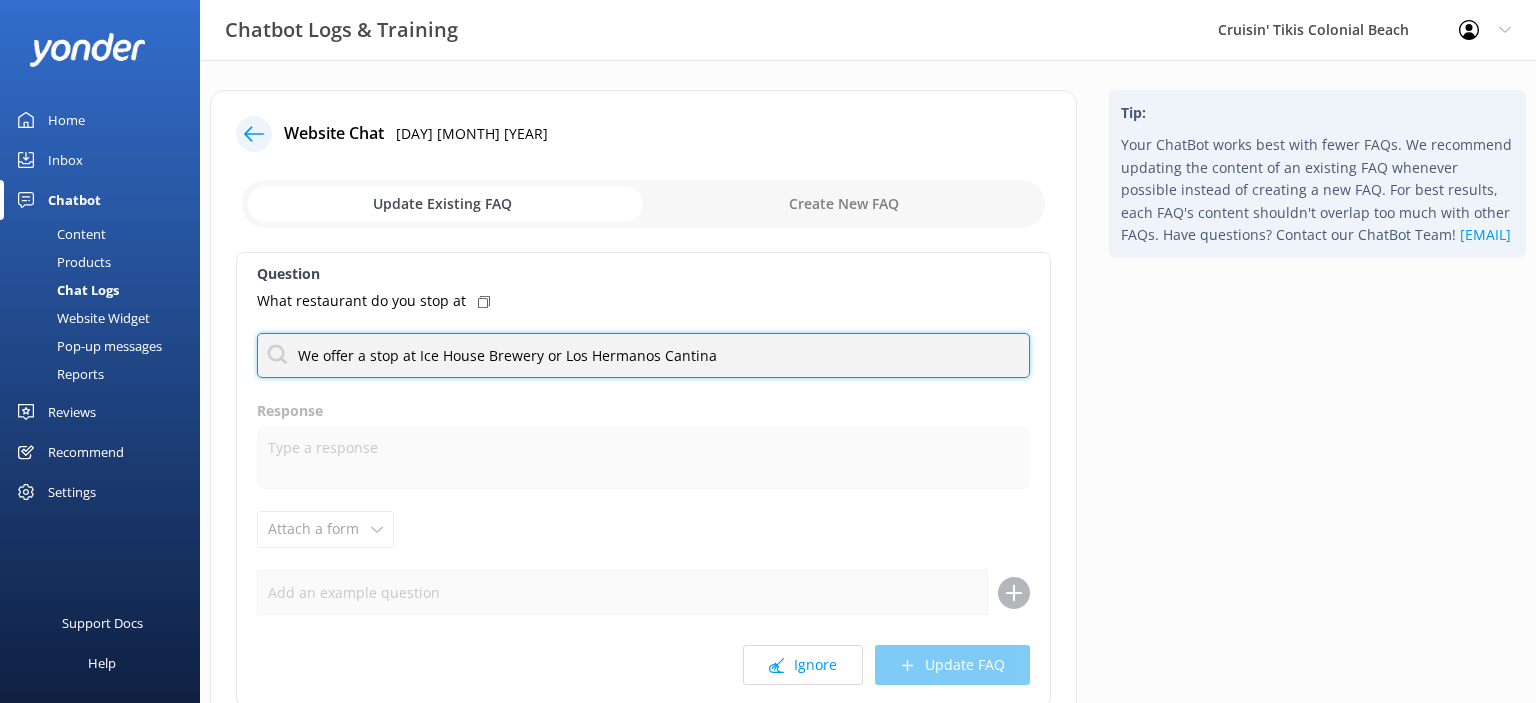 click on "We offer a stop at Ice House Brewery or Los Hermanos Cantina" at bounding box center (643, 355) 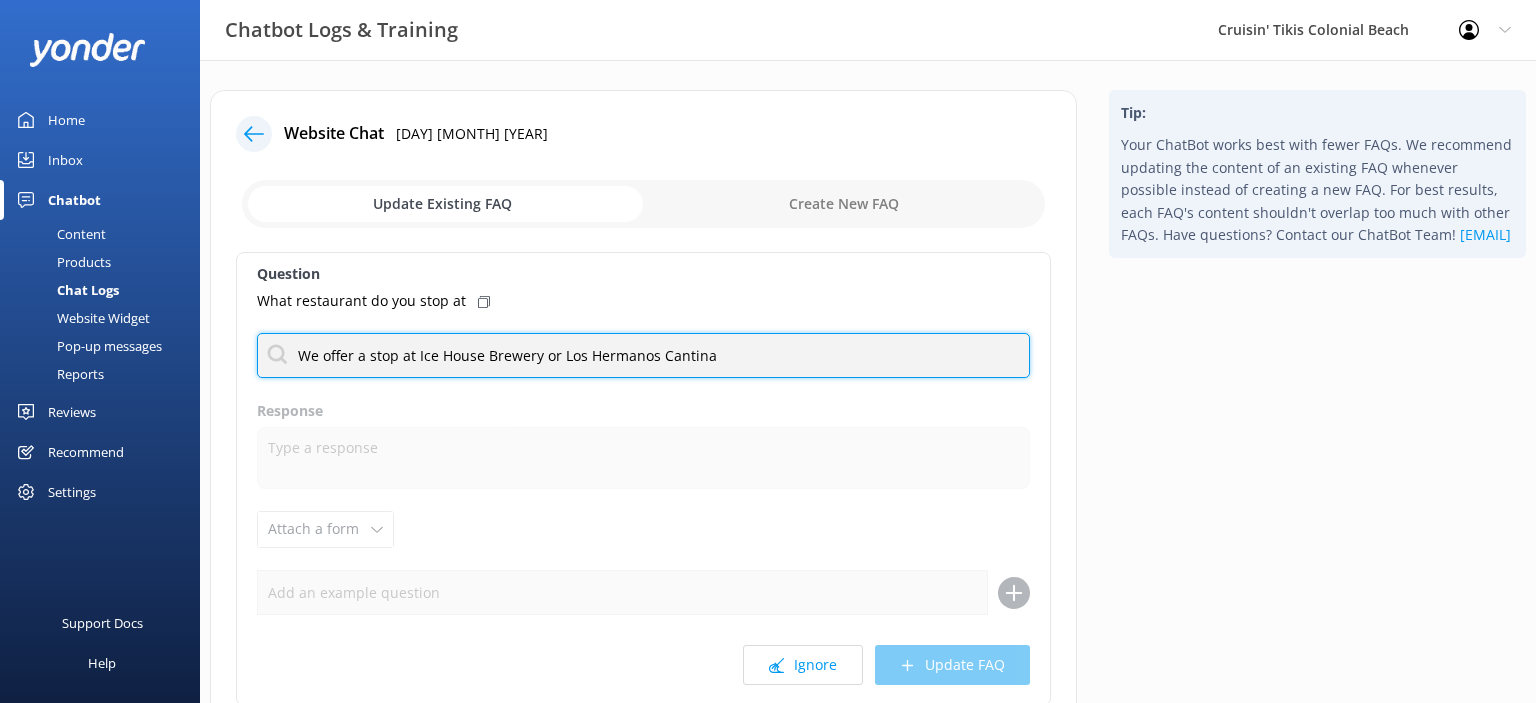 drag, startPoint x: 734, startPoint y: 350, endPoint x: 45, endPoint y: 349, distance: 689.00073 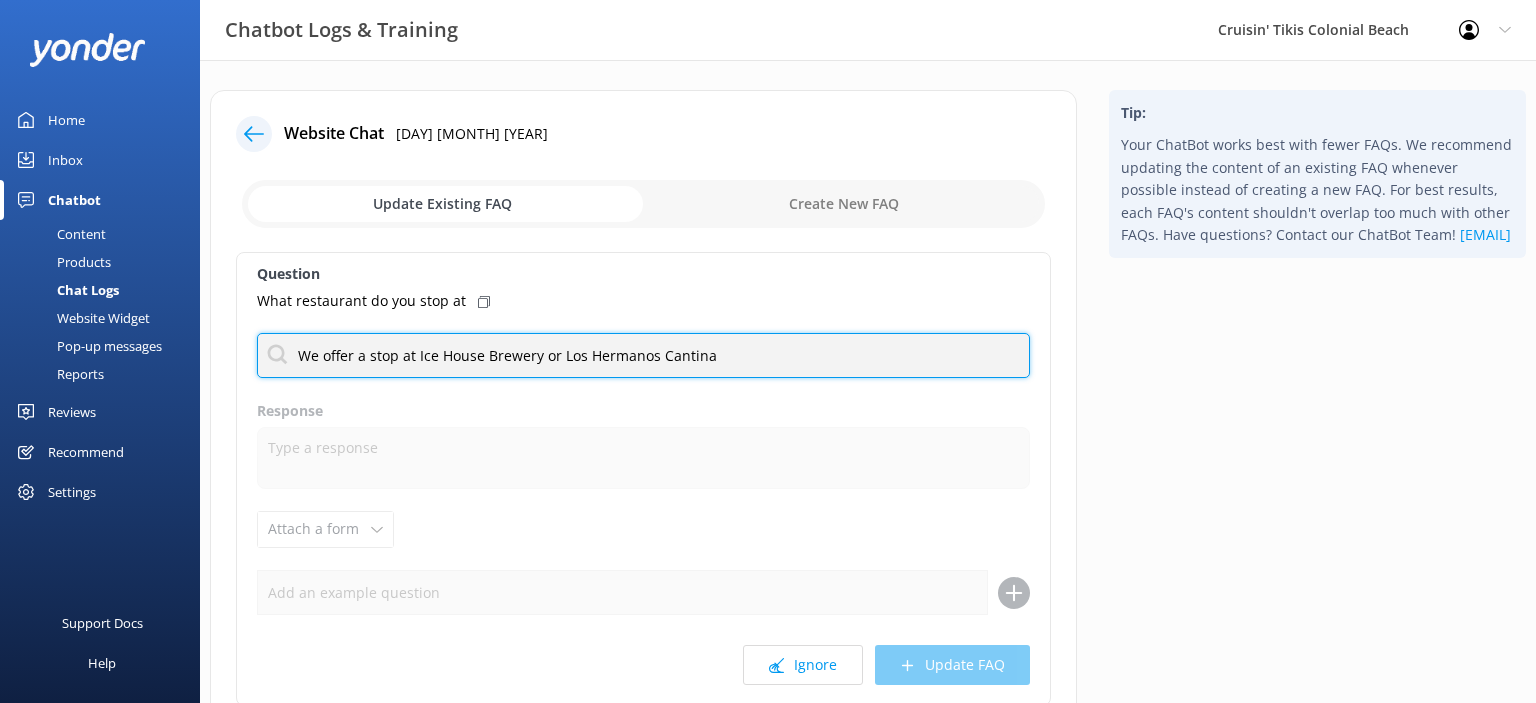click on "We offer a stop at Ice House Brewery or Los Hermanos Cantina" at bounding box center (643, 355) 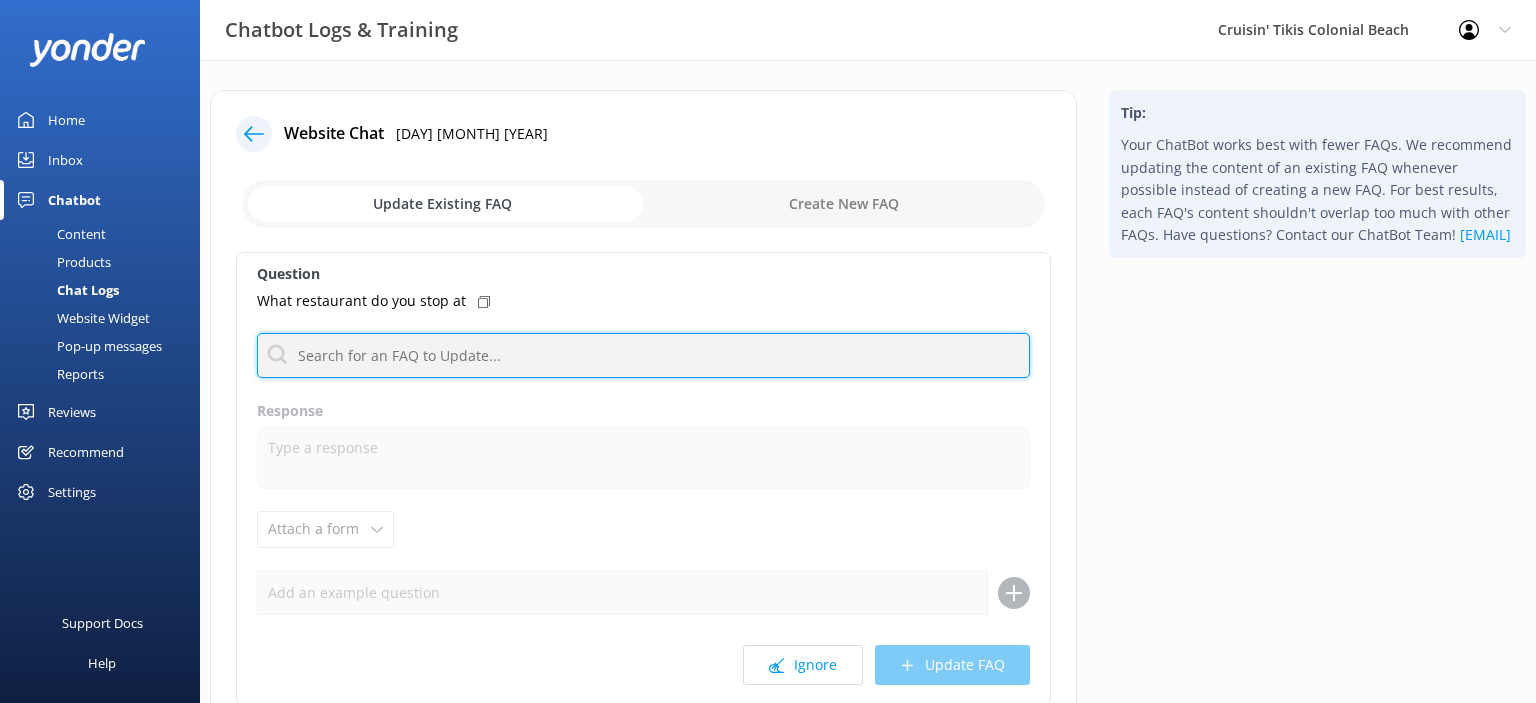 type 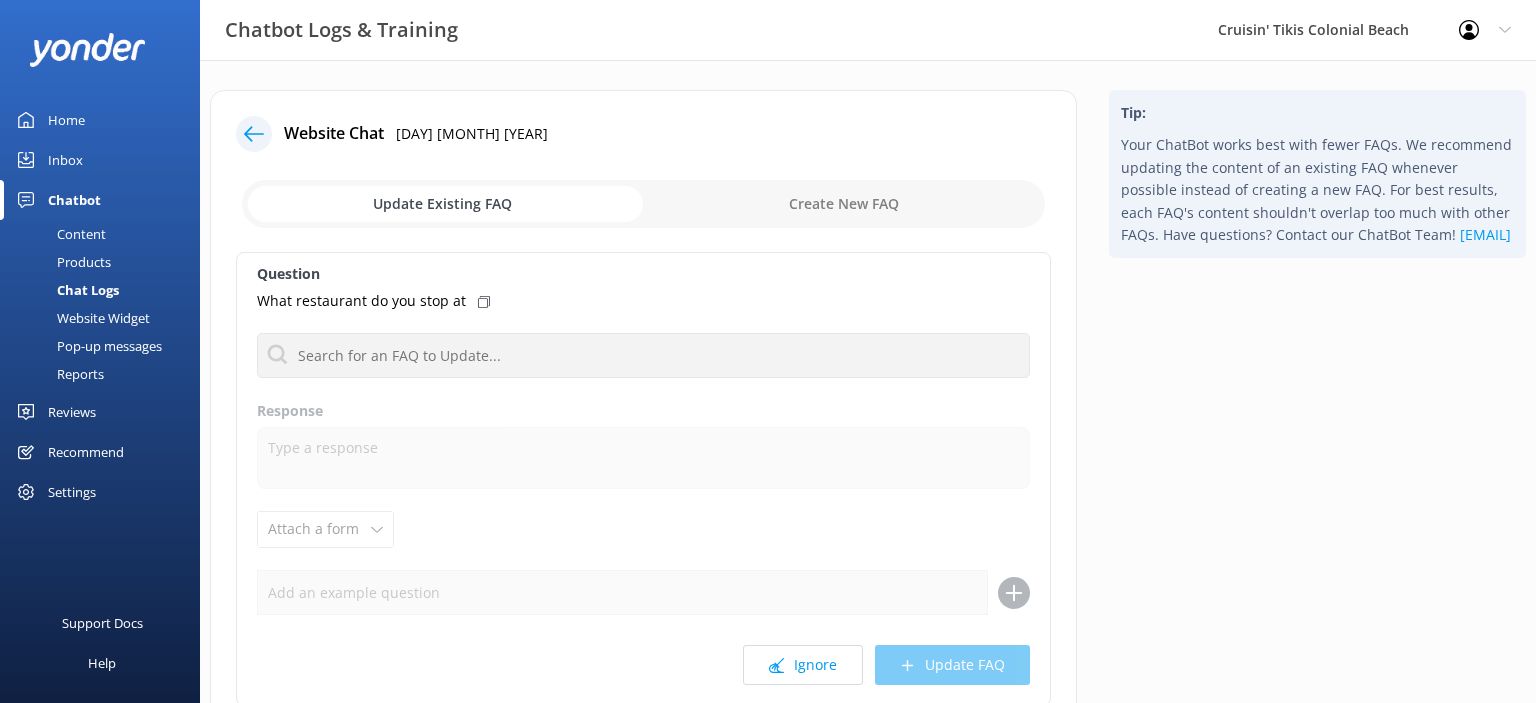 scroll, scrollTop: 163, scrollLeft: 0, axis: vertical 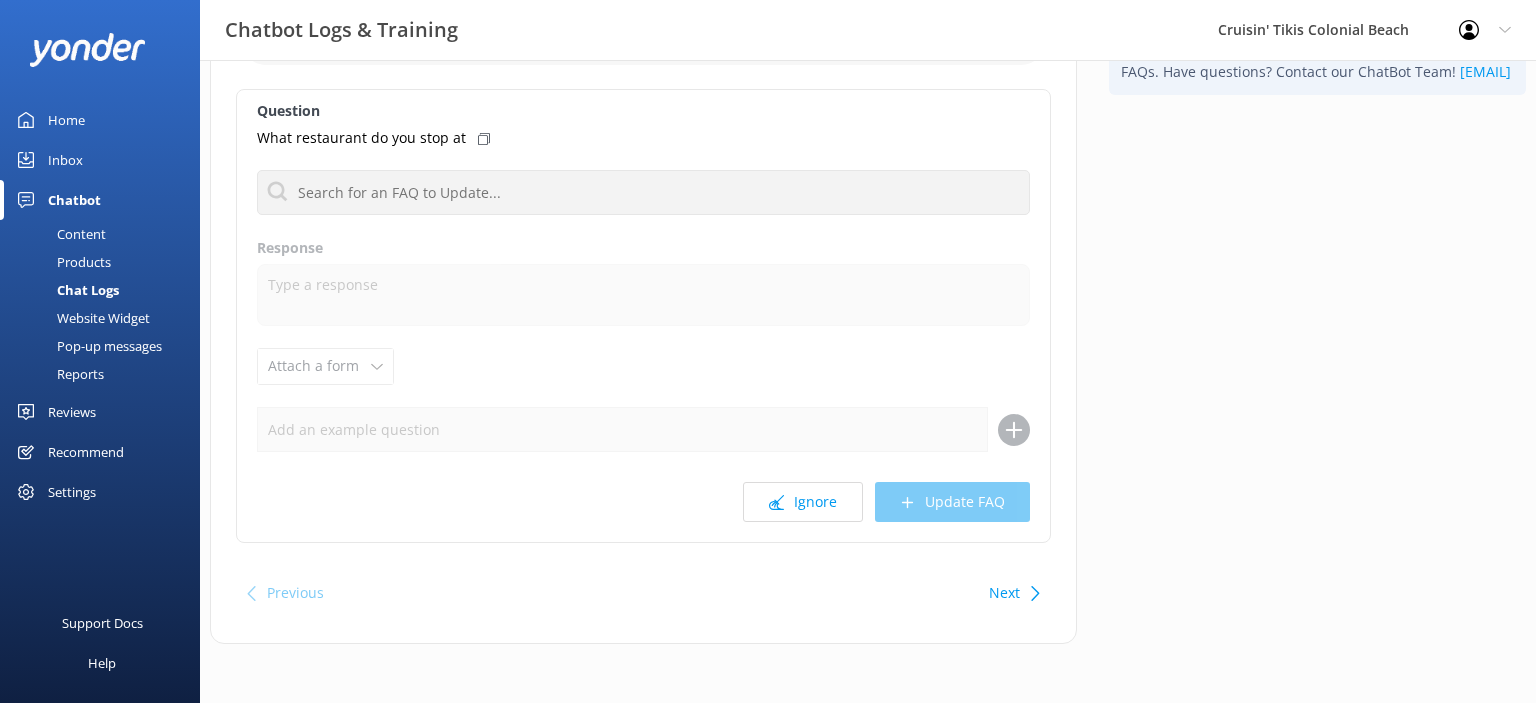 click 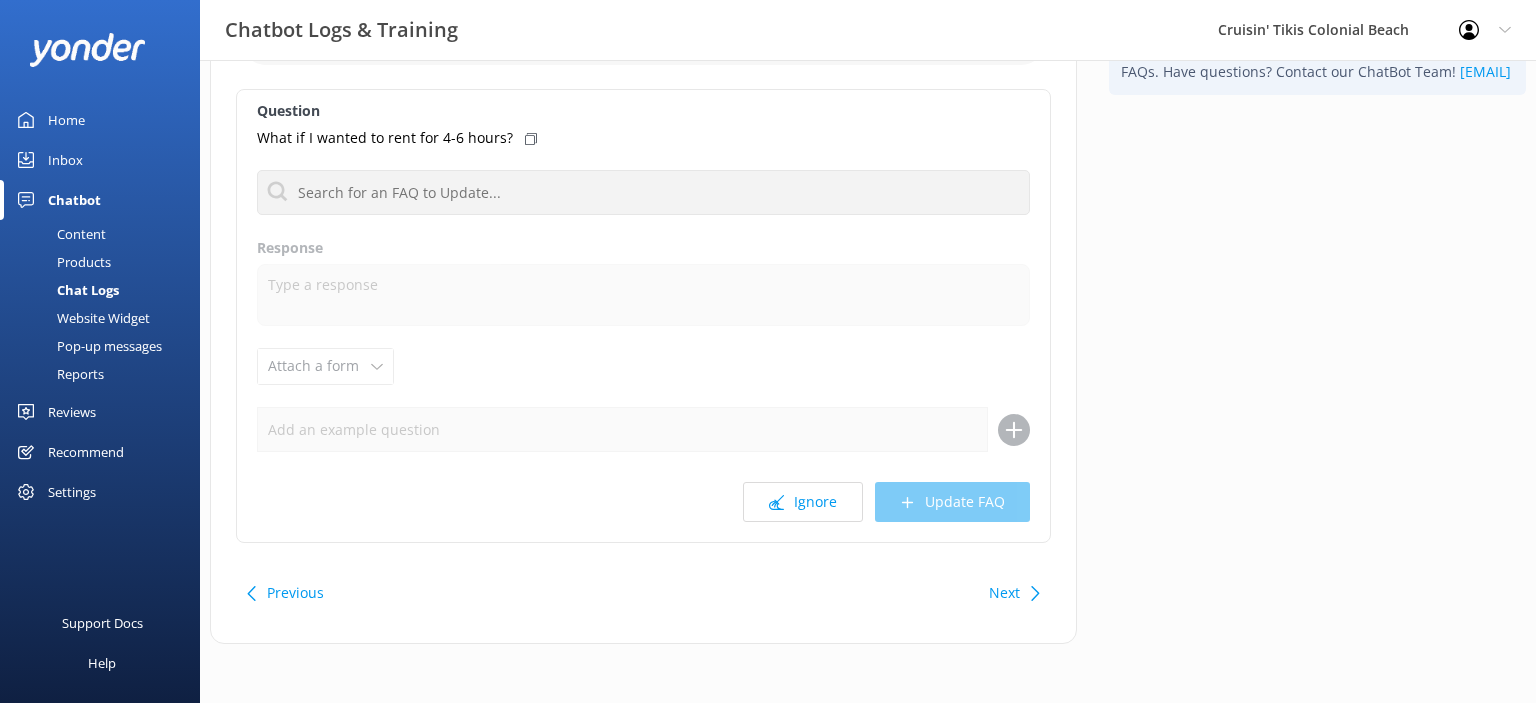 click 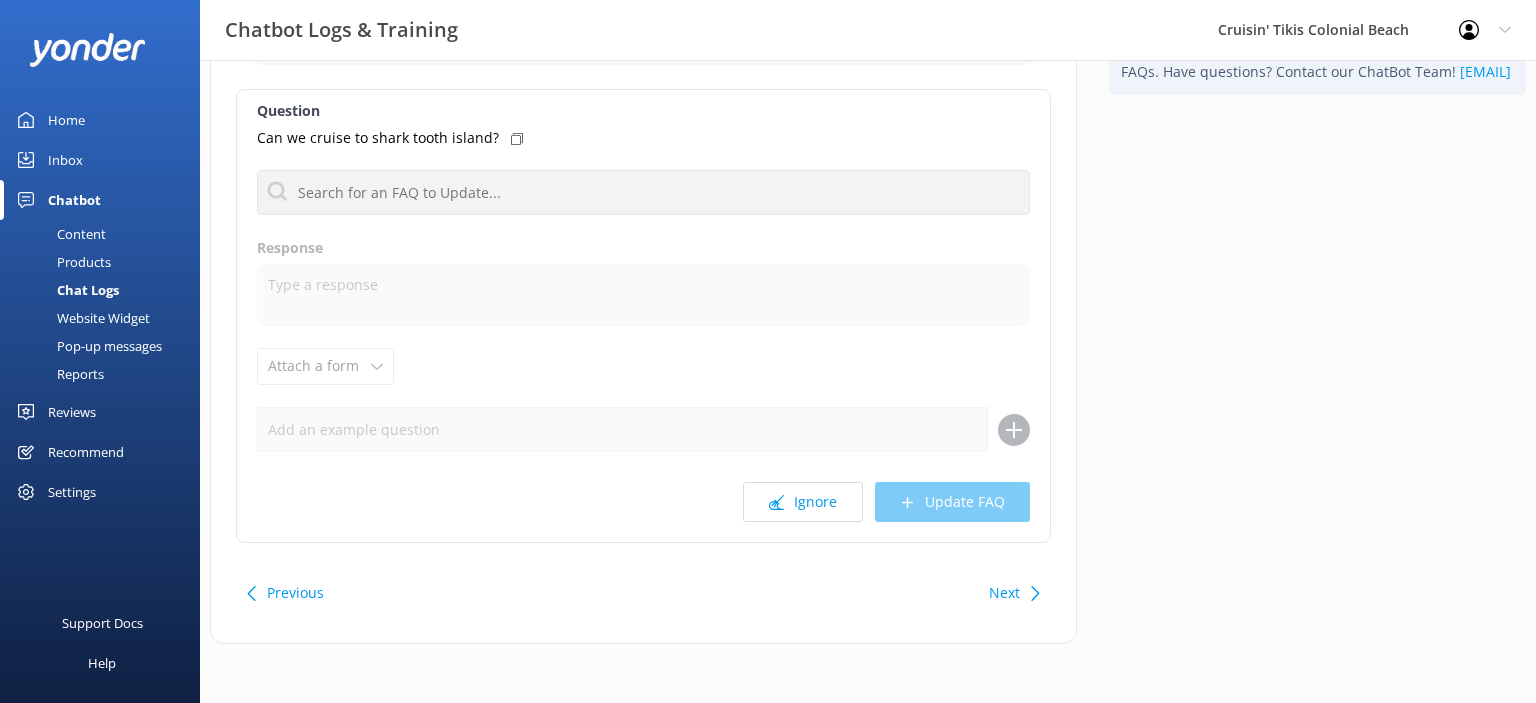 click on "Next" at bounding box center (1012, 593) 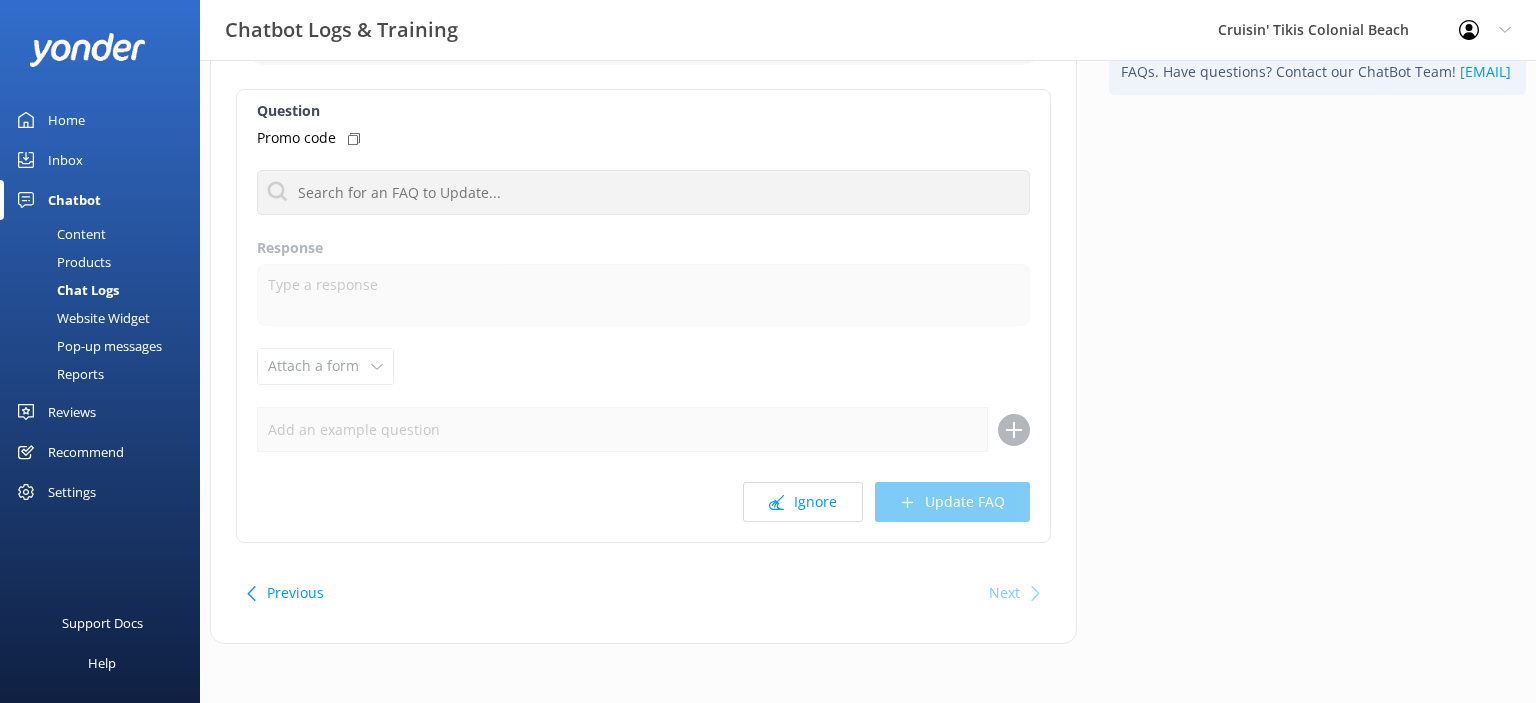 click on "Home" at bounding box center (66, 120) 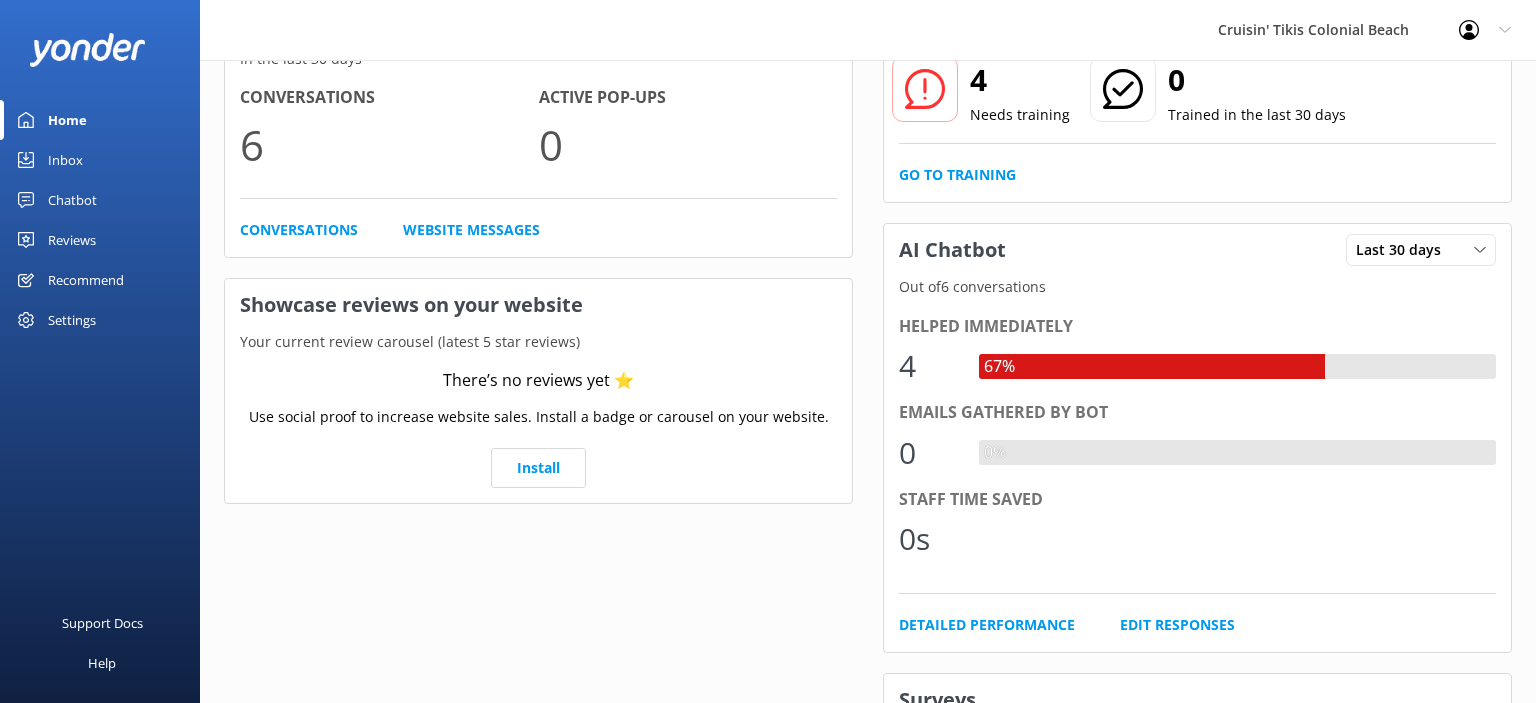 scroll, scrollTop: 389, scrollLeft: 0, axis: vertical 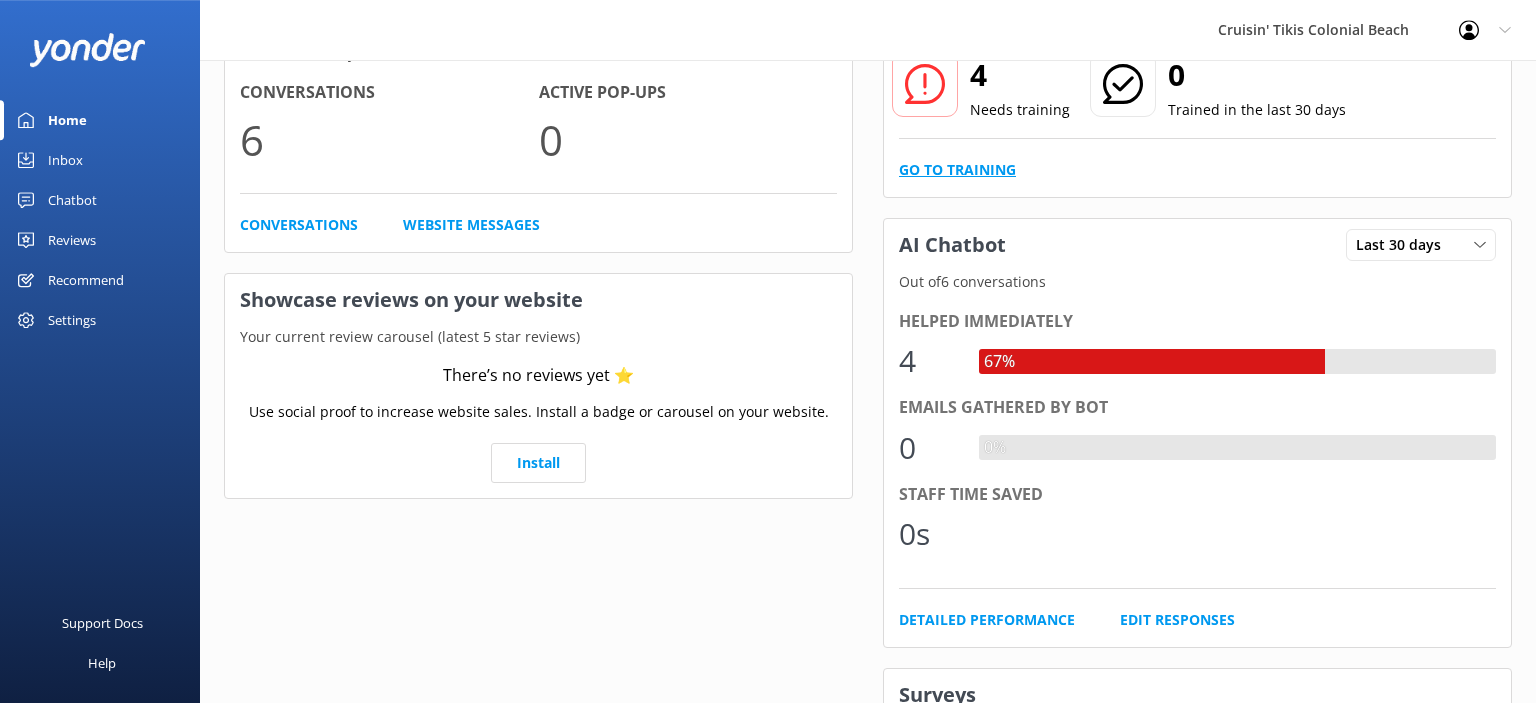 click on "Go to Training" at bounding box center [957, 170] 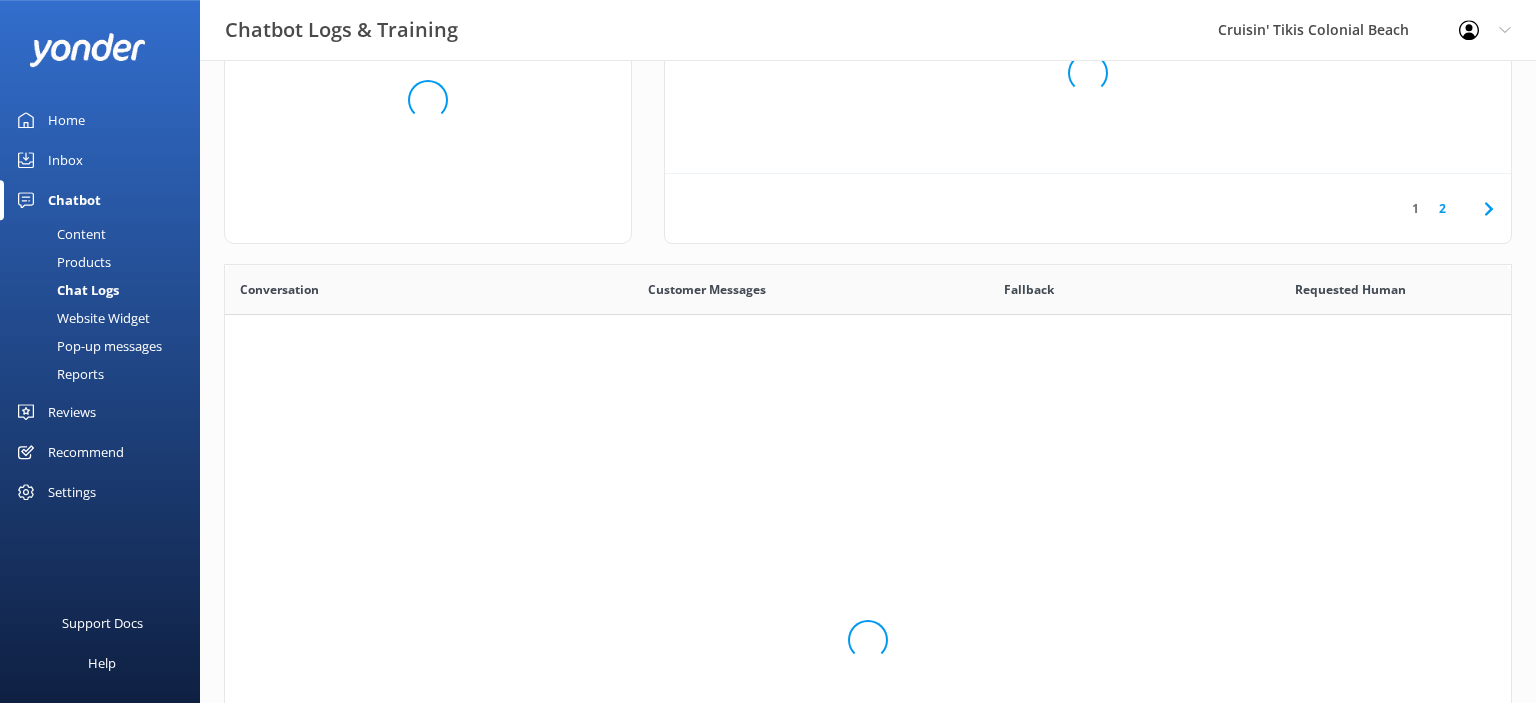 scroll, scrollTop: 1, scrollLeft: 0, axis: vertical 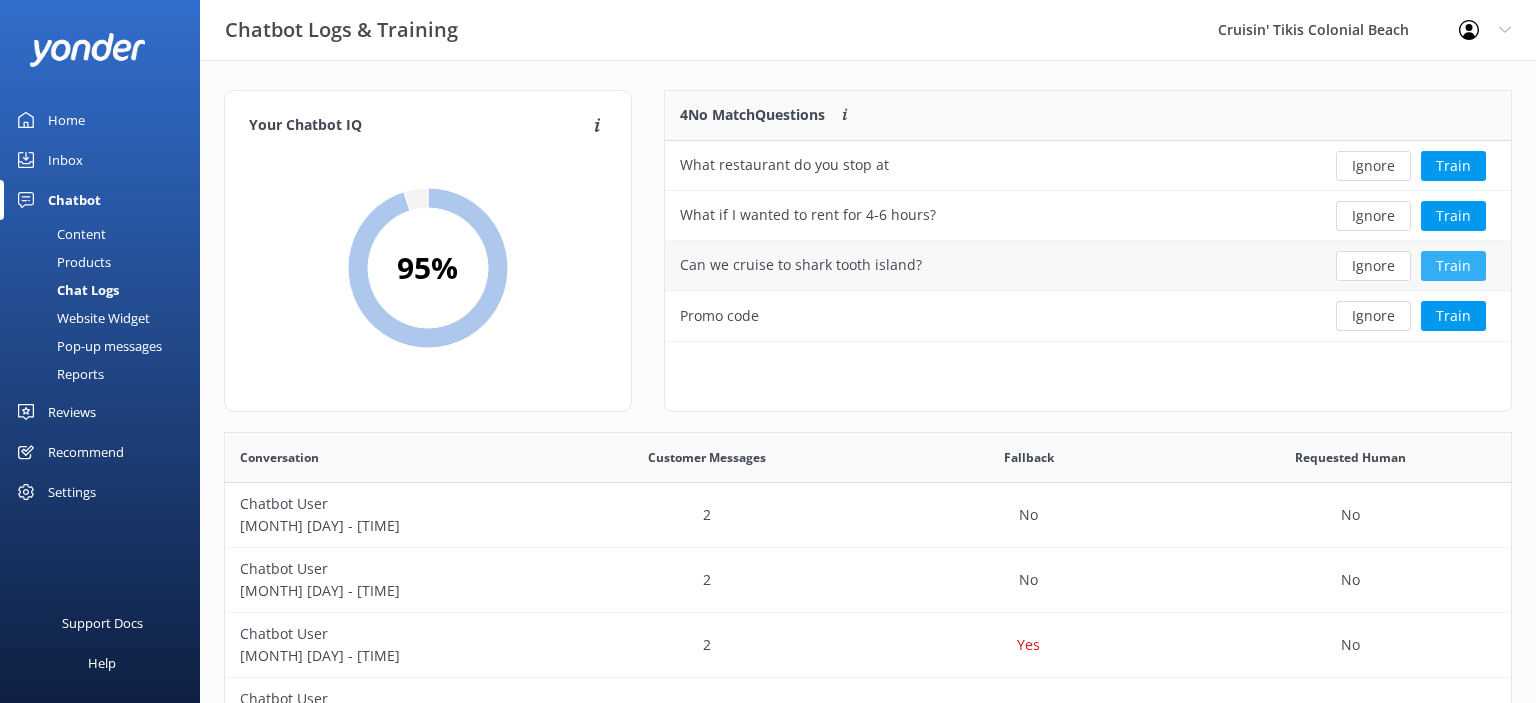 click on "Train" at bounding box center [1453, 266] 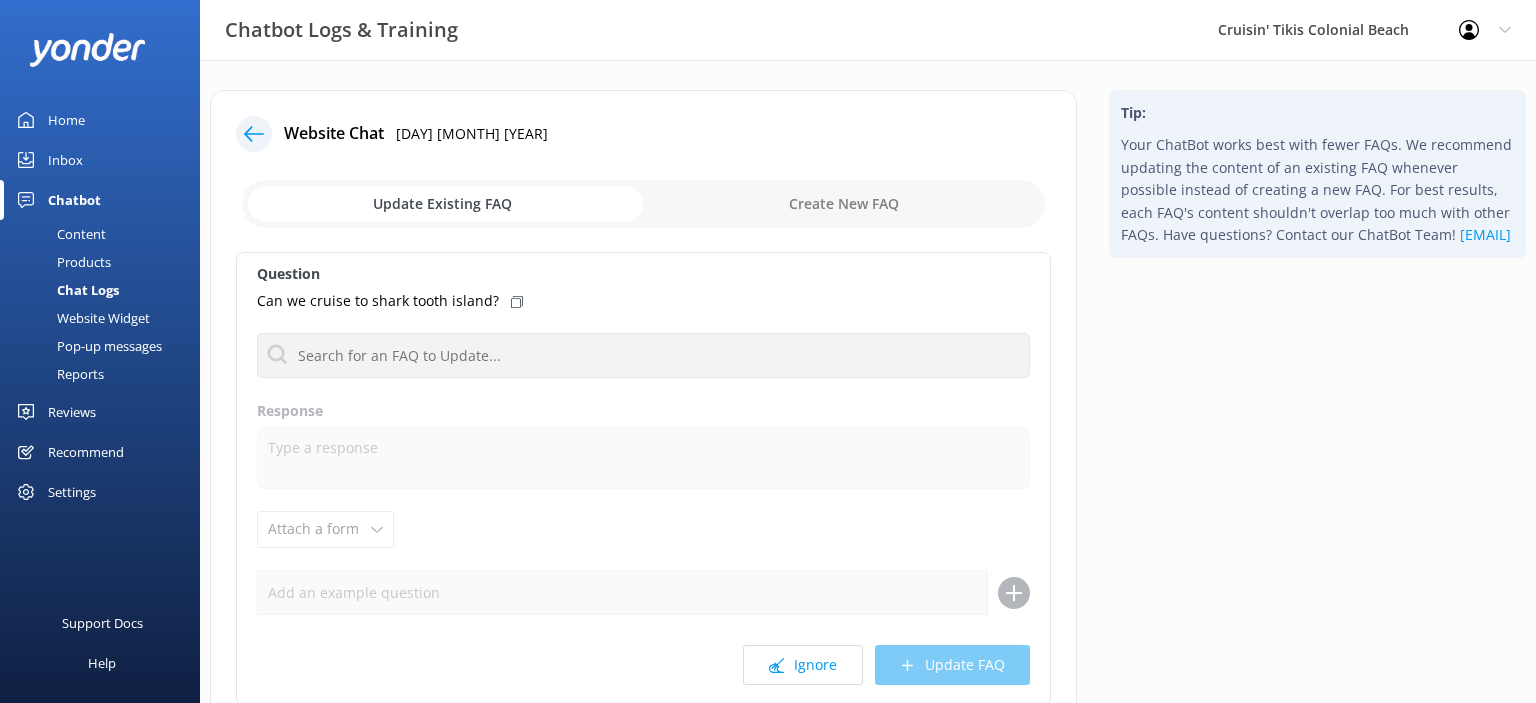 click on "Home" at bounding box center [100, 120] 